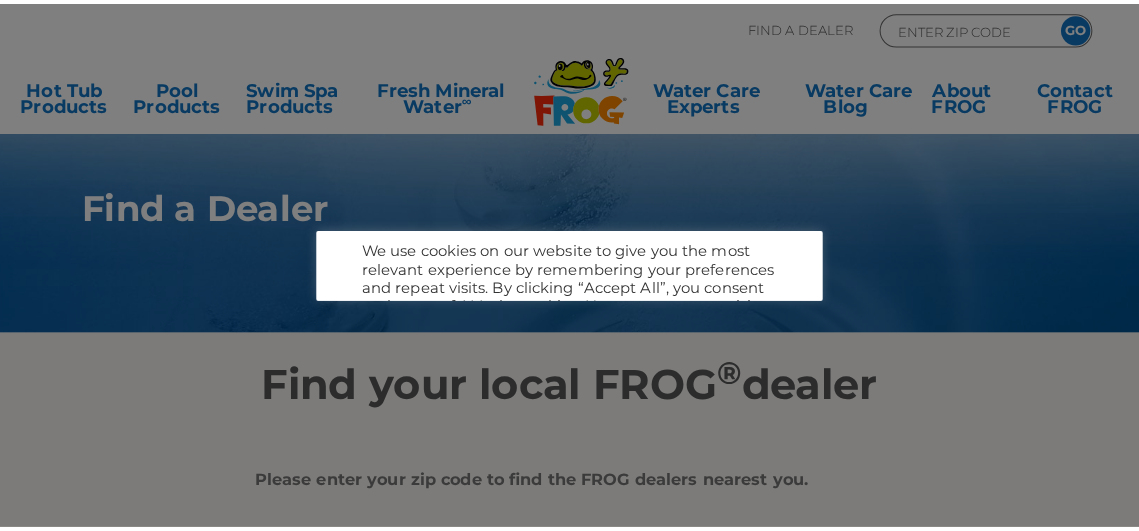 scroll, scrollTop: 0, scrollLeft: 0, axis: both 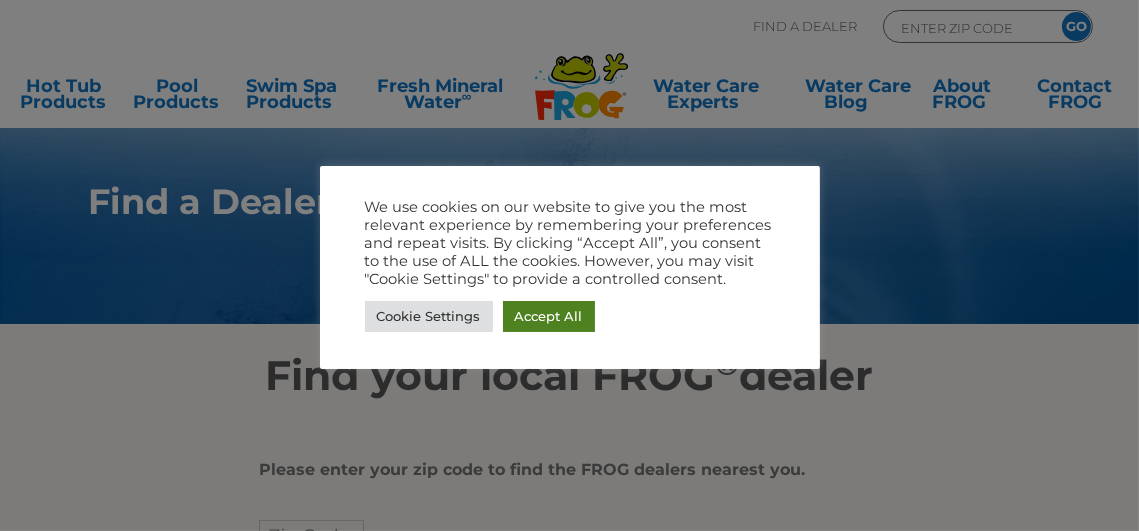 drag, startPoint x: 525, startPoint y: 311, endPoint x: 518, endPoint y: 303, distance: 10.630146 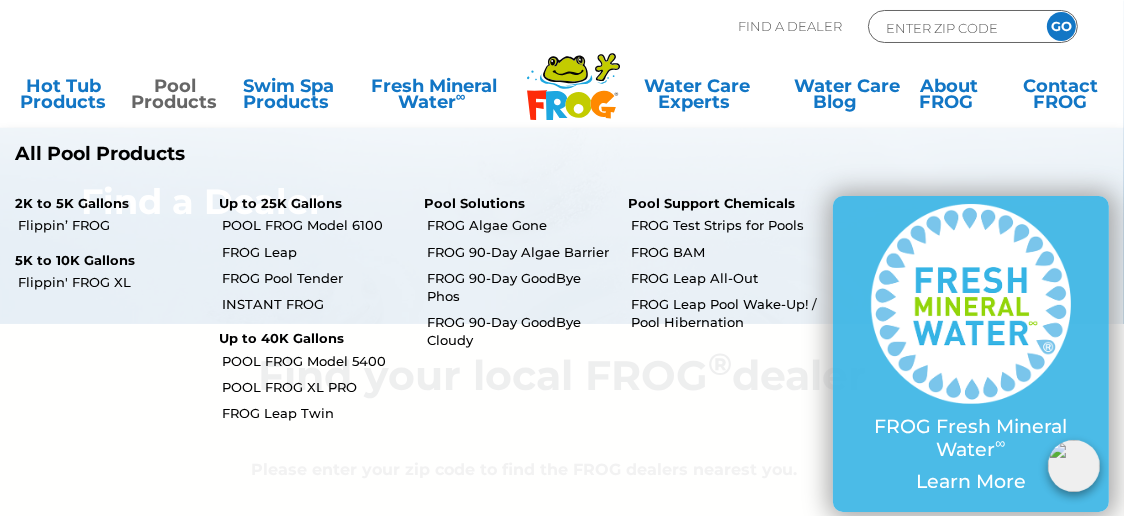 click on "Pool  Products" at bounding box center [175, 98] 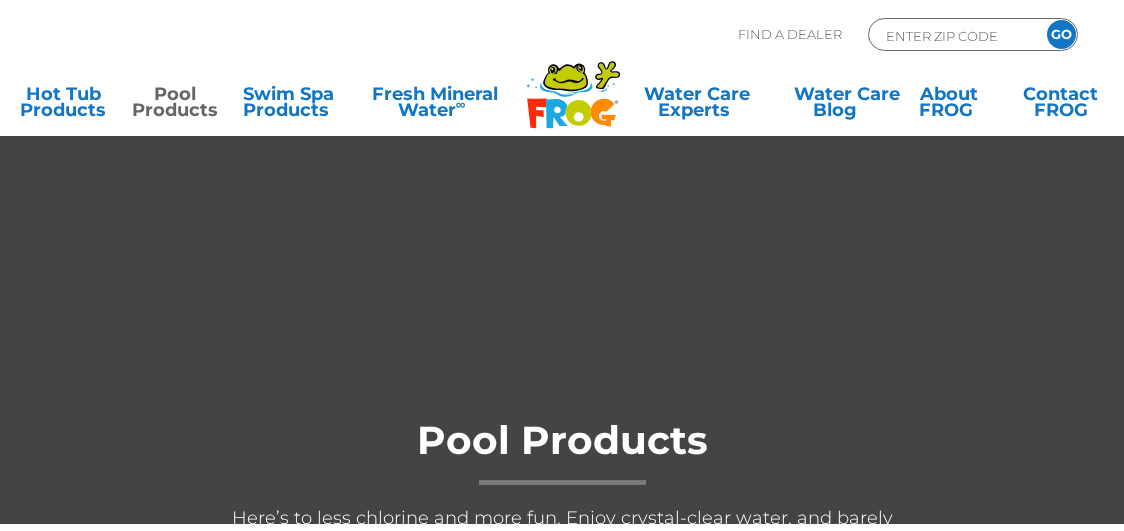 scroll, scrollTop: 0, scrollLeft: 0, axis: both 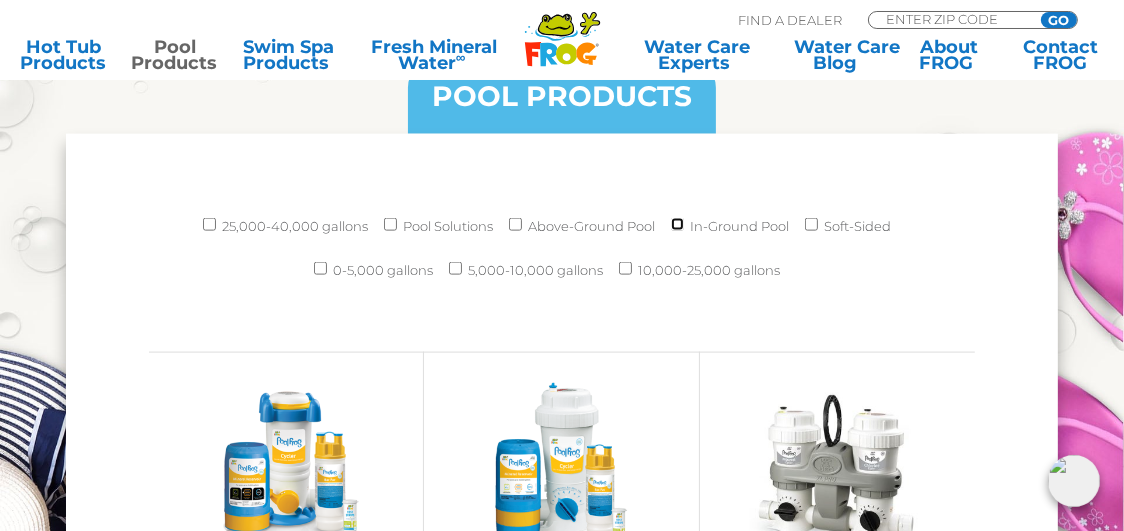 click on "In-Ground Pool" at bounding box center [677, 224] 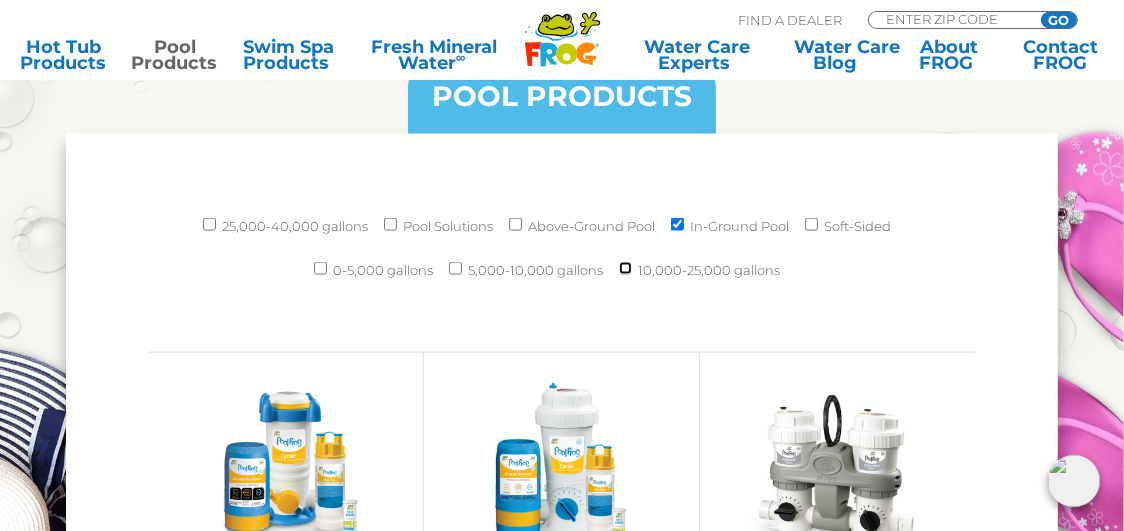 click on "10,000-25,000 gallons" at bounding box center (625, 268) 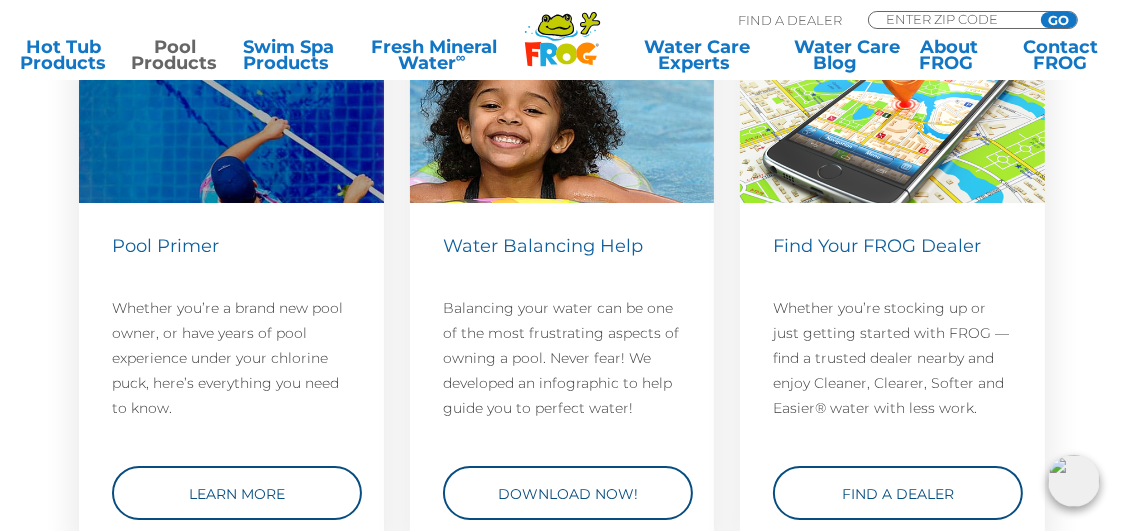 scroll, scrollTop: 6215, scrollLeft: 0, axis: vertical 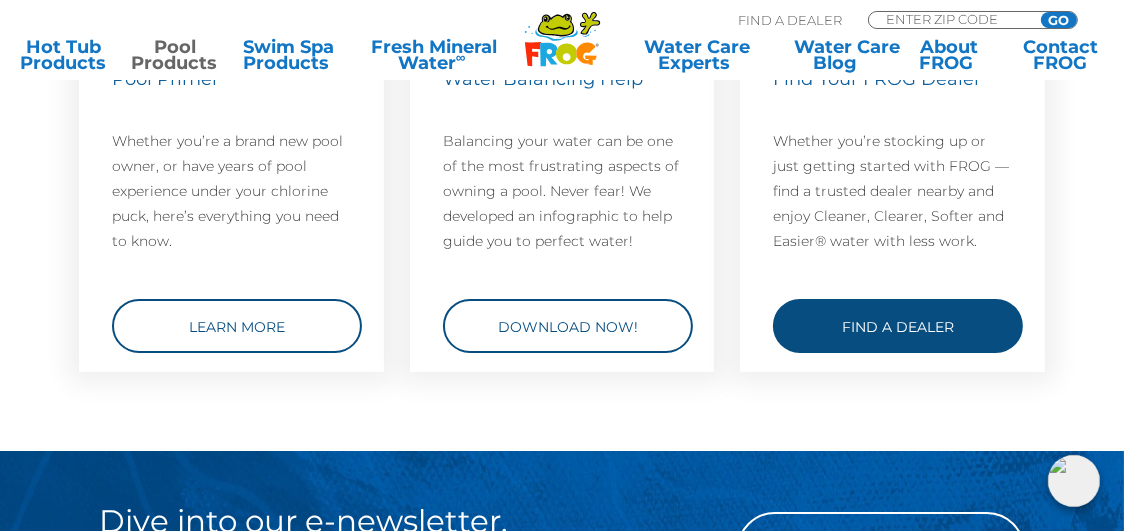click on "Find a Dealer" at bounding box center (898, 326) 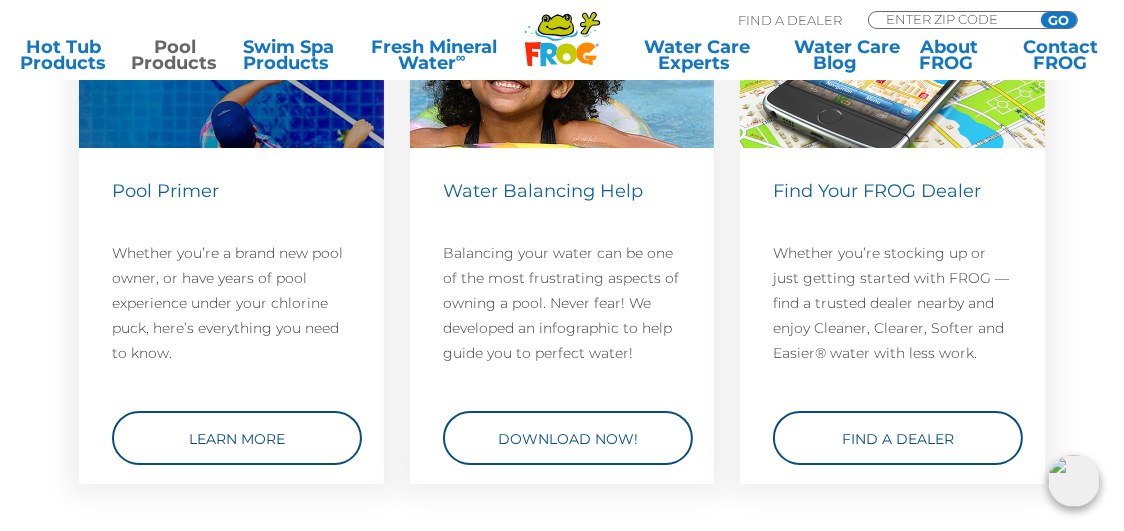 scroll, scrollTop: 6115, scrollLeft: 0, axis: vertical 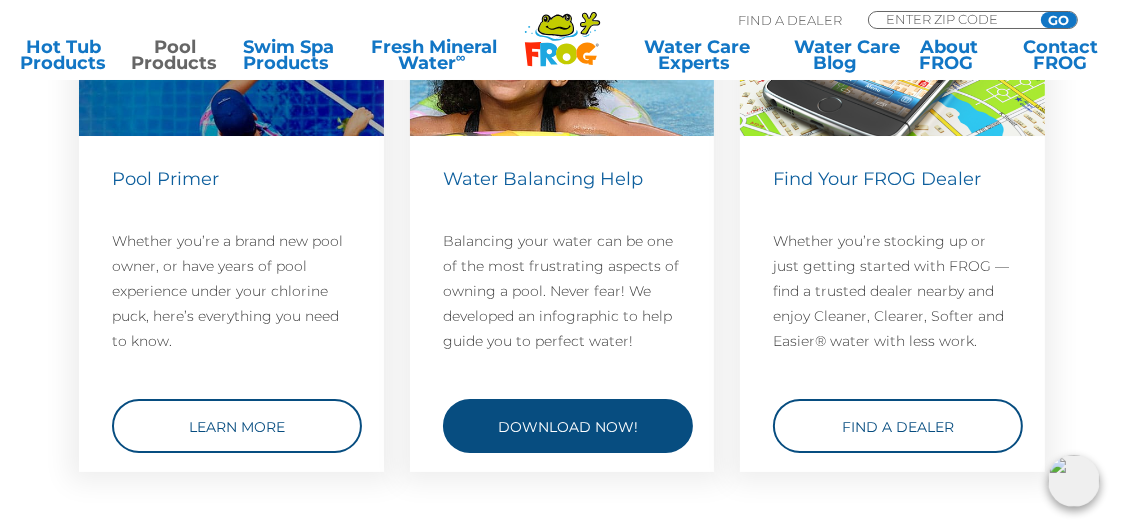 click on "Download Now!" at bounding box center [568, 426] 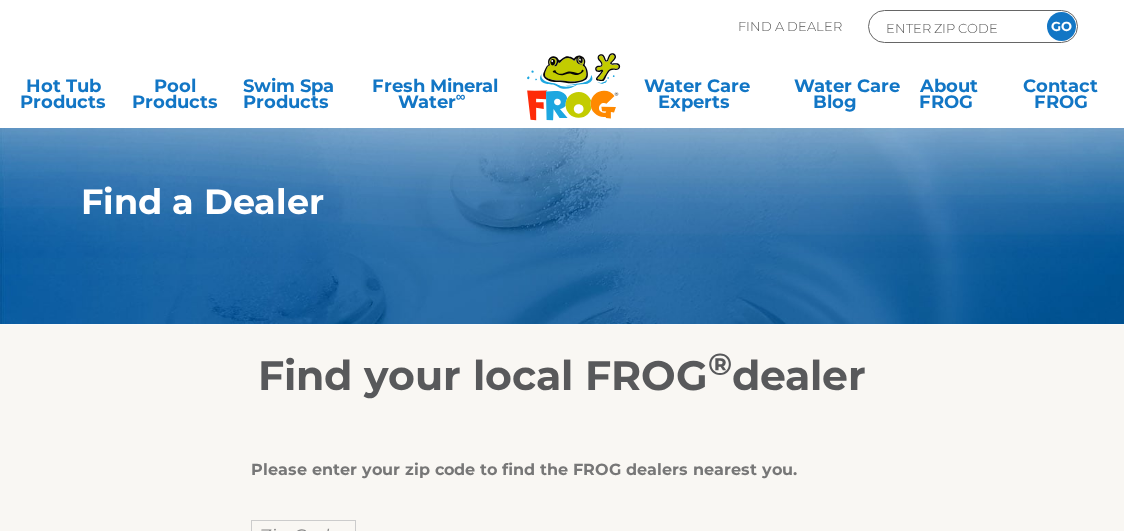 scroll, scrollTop: 0, scrollLeft: 0, axis: both 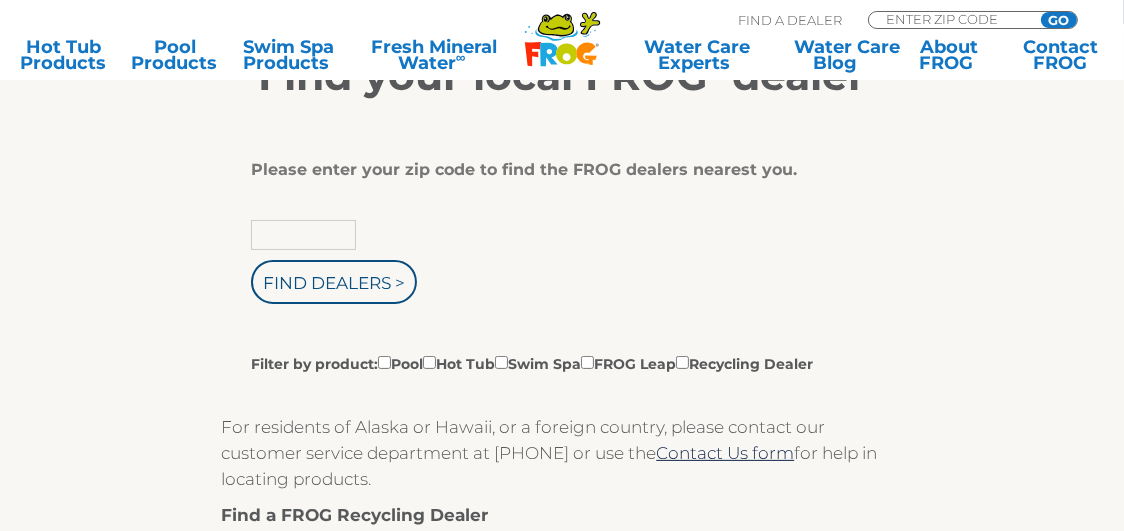 click at bounding box center [303, 235] 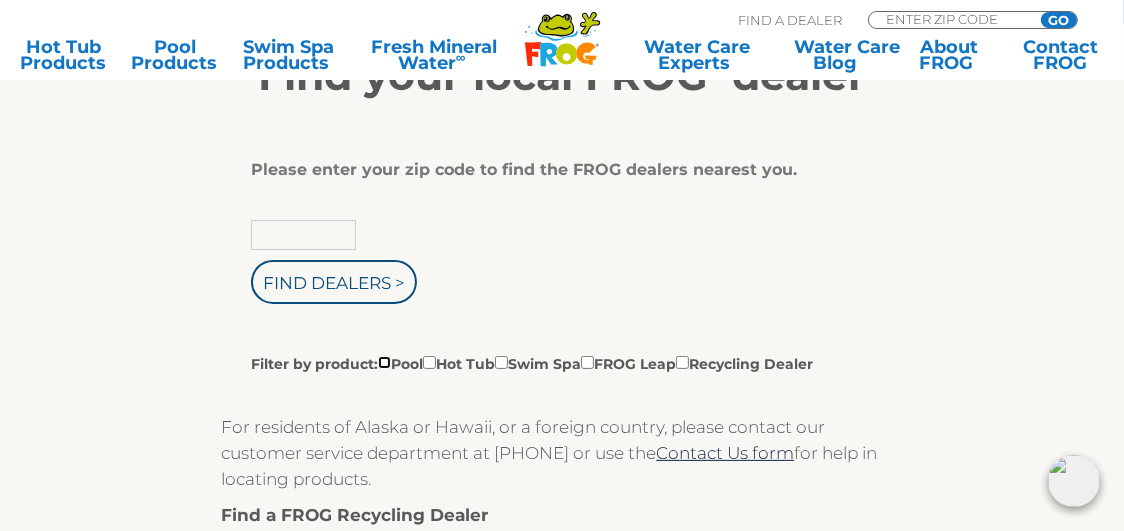 type on "Zip Code" 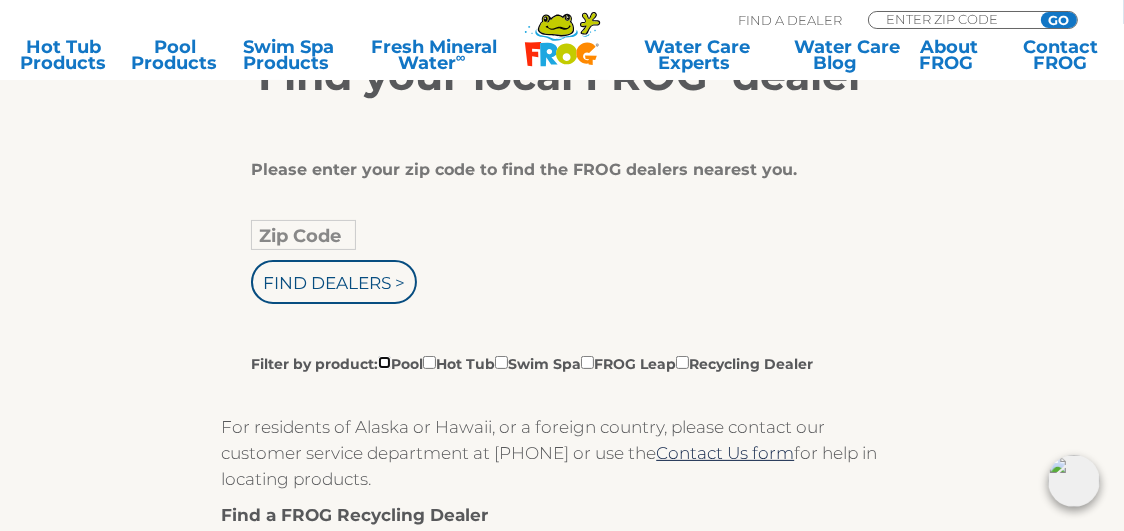 click on "Filter by product:
Pool
Hot Tub
Swim Spa
FROG Leap
Recycling Dealer" at bounding box center (384, 362) 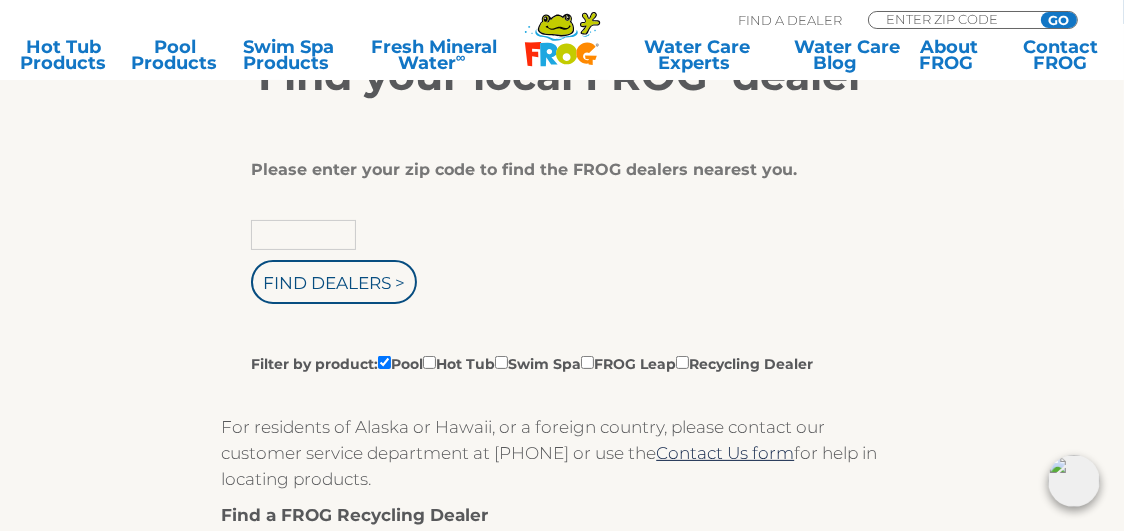 click at bounding box center (303, 235) 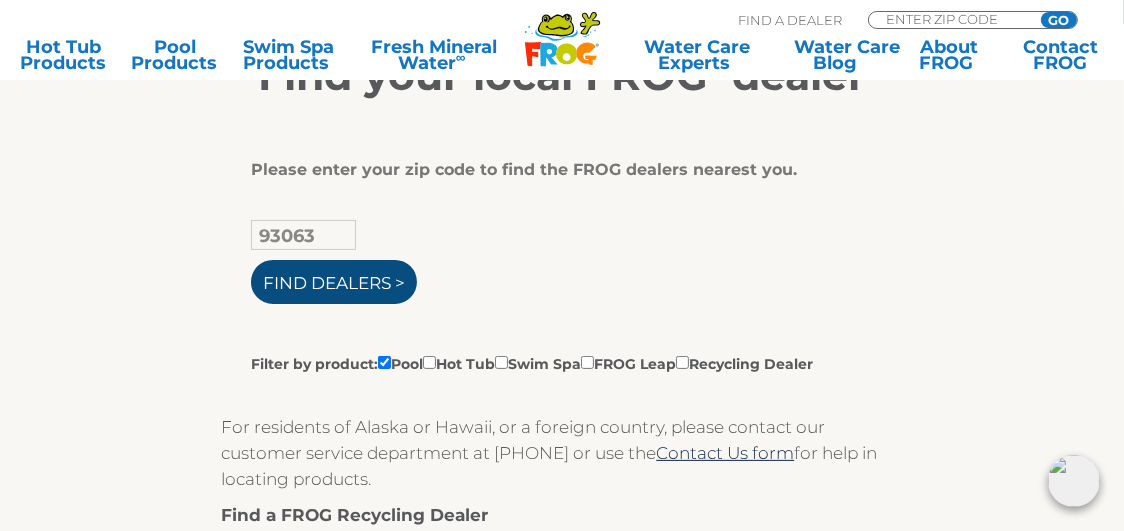 type on "93063" 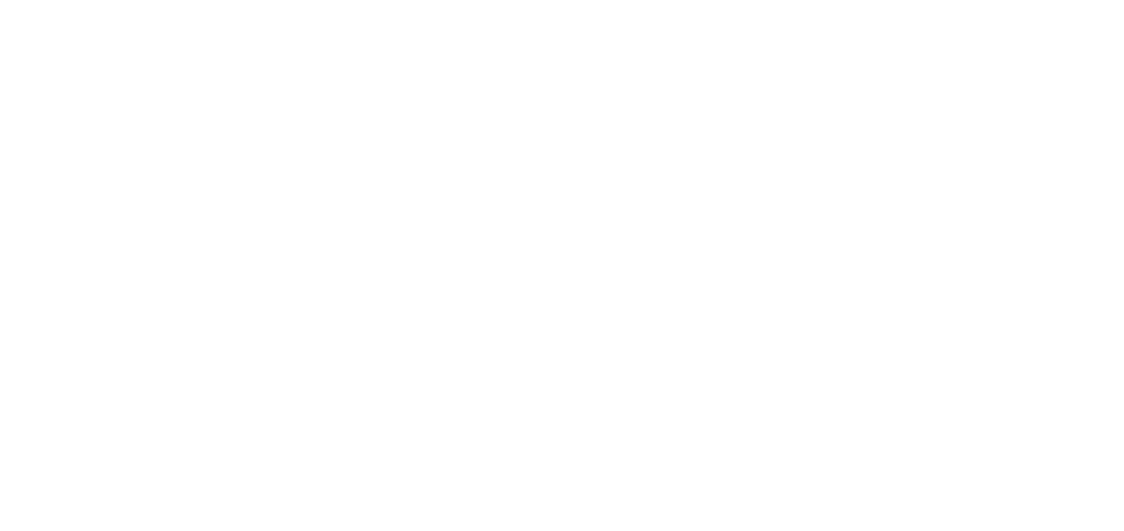 scroll, scrollTop: 0, scrollLeft: 0, axis: both 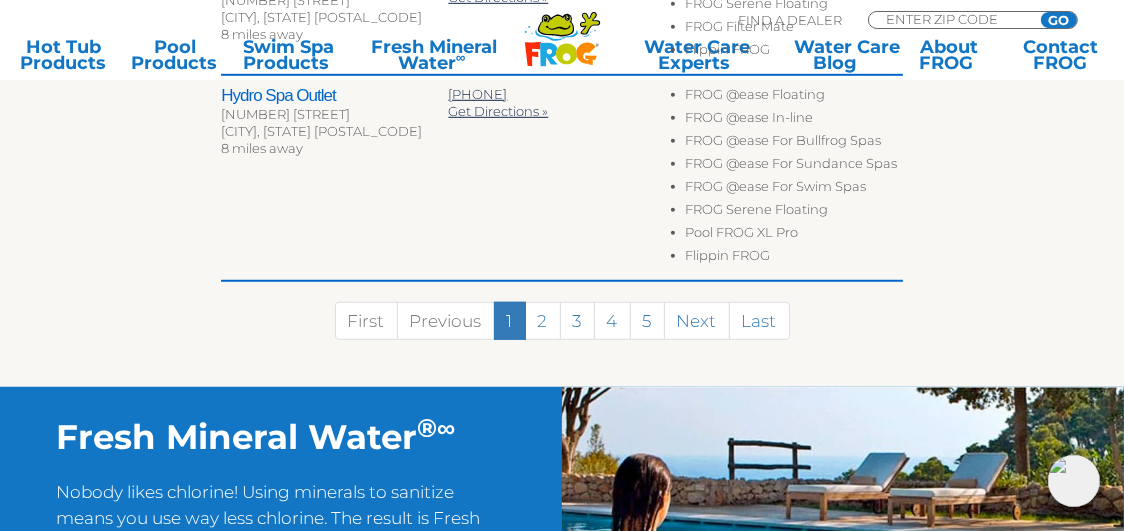 click on "Discount Pool Mart, Inc.
[NUMBER] [STREET]
[CITY], [STATE] [POSTAL_CODE]
8 miles away
[PHONE]
Get Directions »
Expand for More Information
Discount Pool Mart, Inc. carries these FROG products:
FROG @ease Floating FROG Serene Floating FROG Filter Mate Flippin FROG
FROG @ease Floating FROG Serene Floating FROG Filter Mate Flippin FROG" at bounding box center [561, 19] 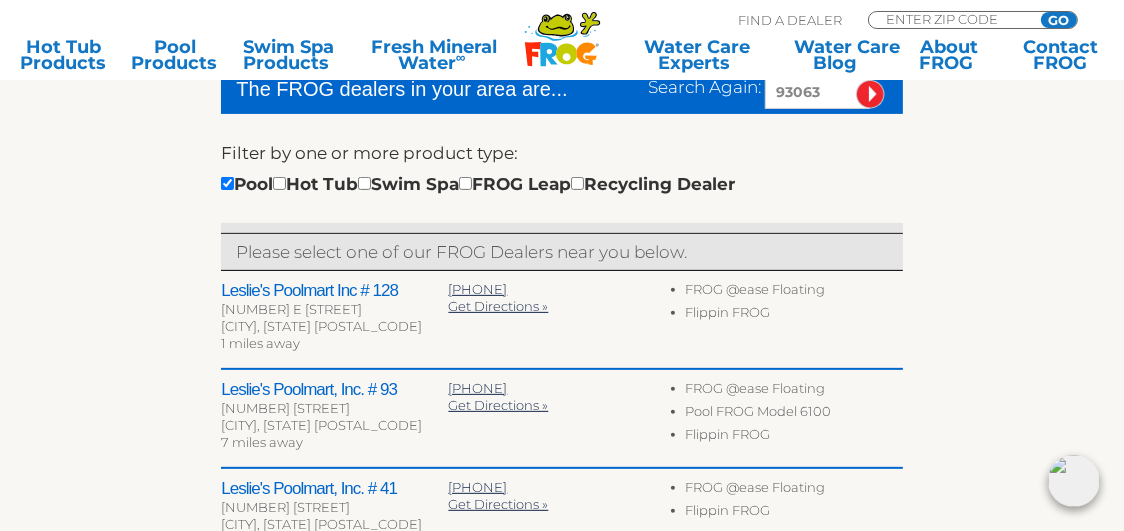 scroll, scrollTop: 462, scrollLeft: 0, axis: vertical 